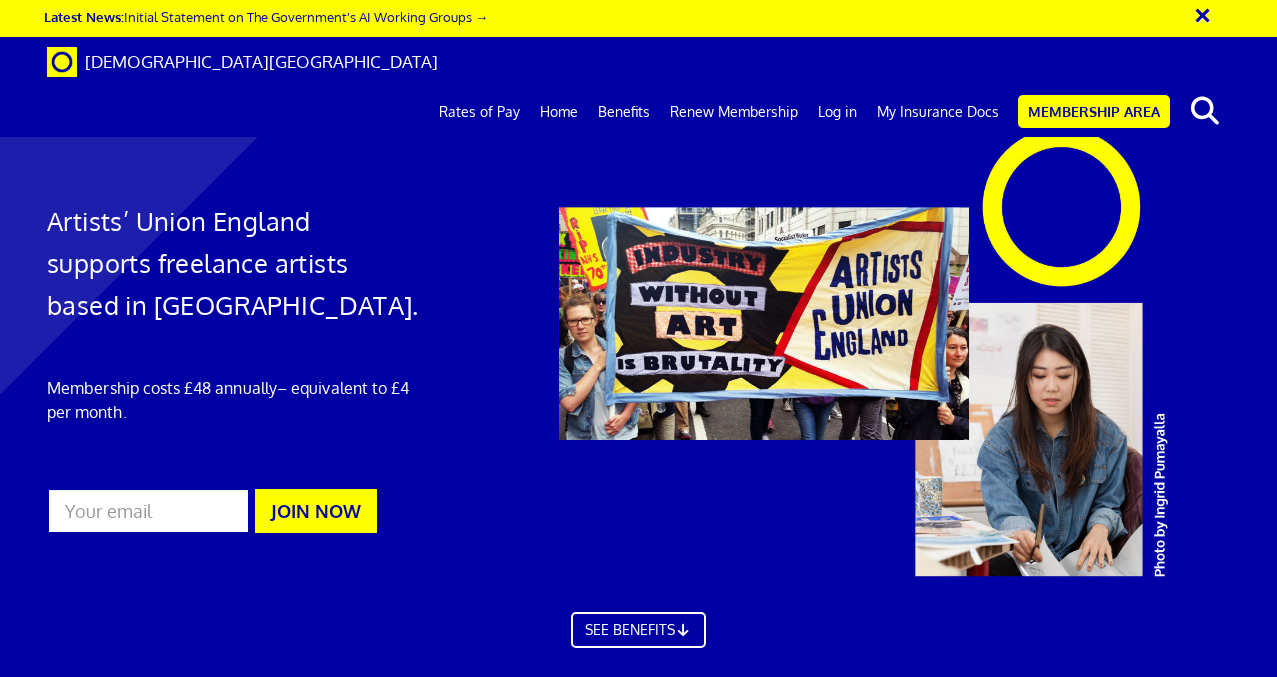 scroll, scrollTop: 450, scrollLeft: 0, axis: vertical 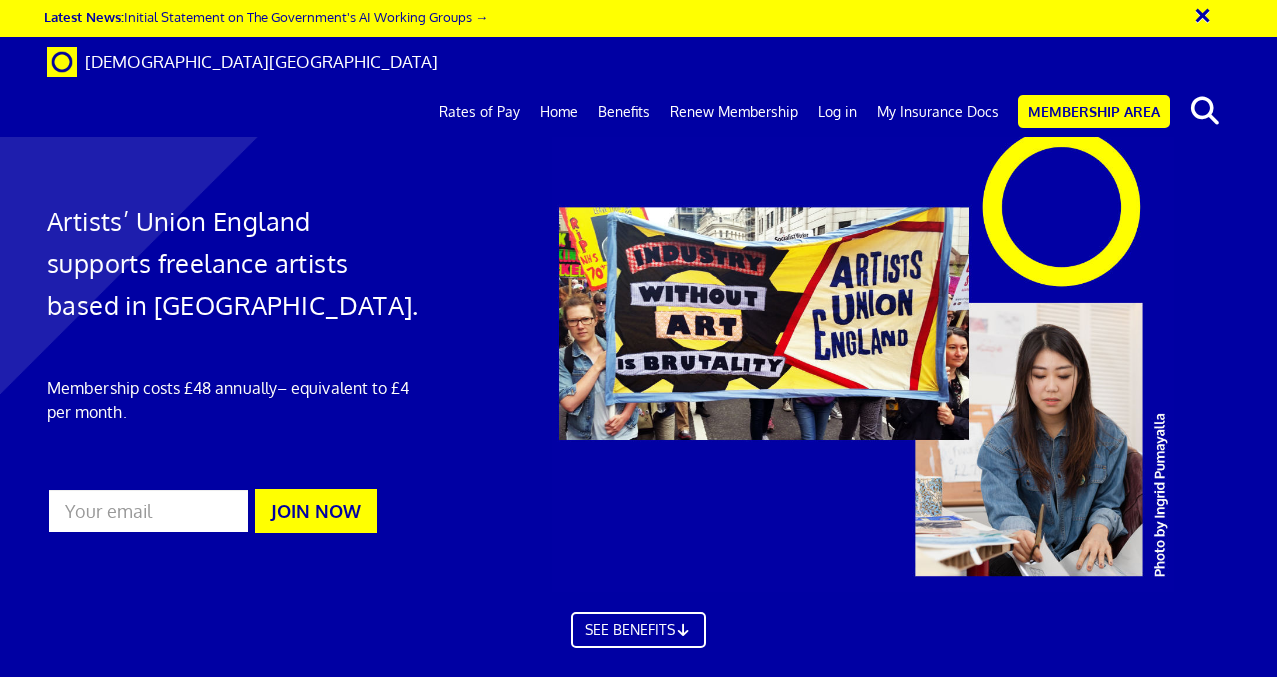 click on "See all campaigns→" at bounding box center (1192, 2685) 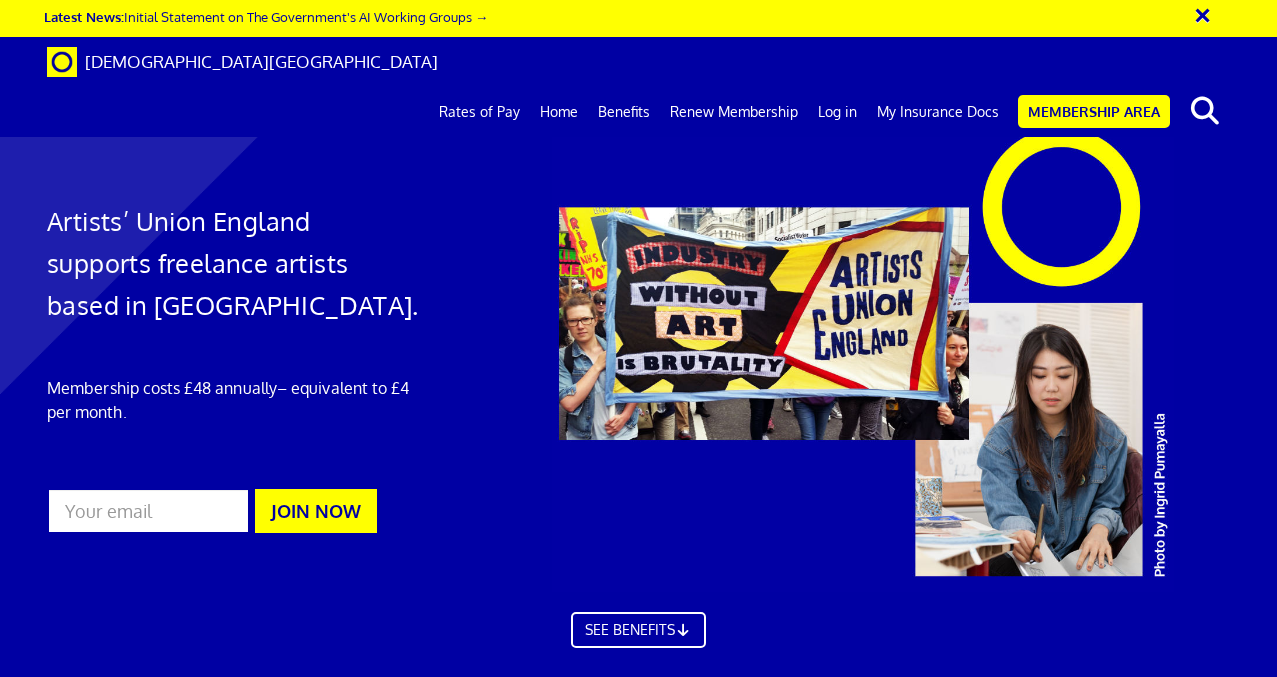 scroll, scrollTop: 0, scrollLeft: 0, axis: both 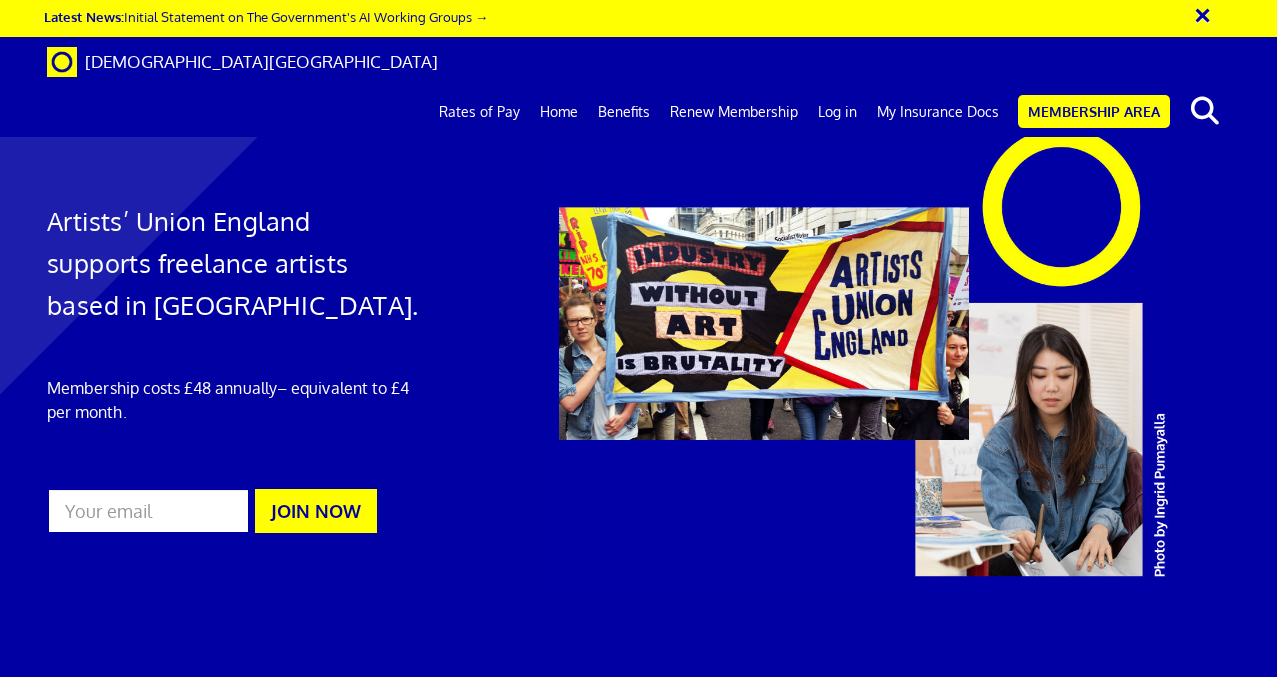 click on "See all campaigns→" at bounding box center (1192, 2685) 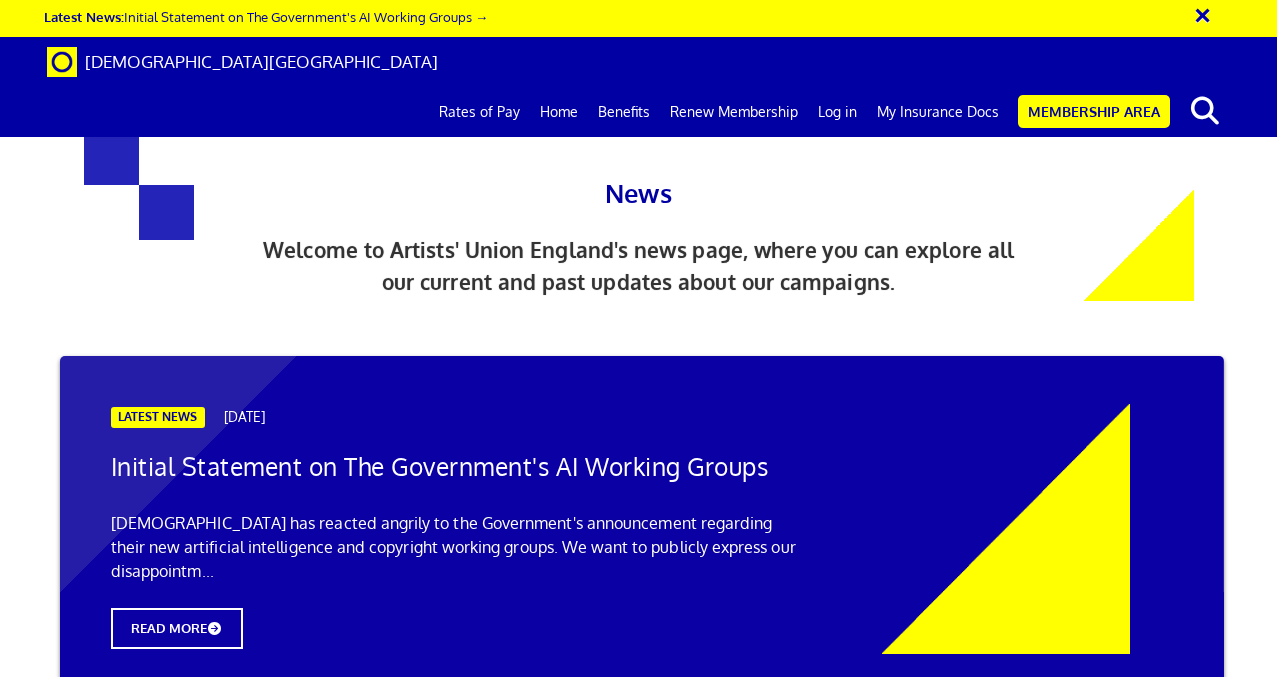 scroll, scrollTop: 0, scrollLeft: 0, axis: both 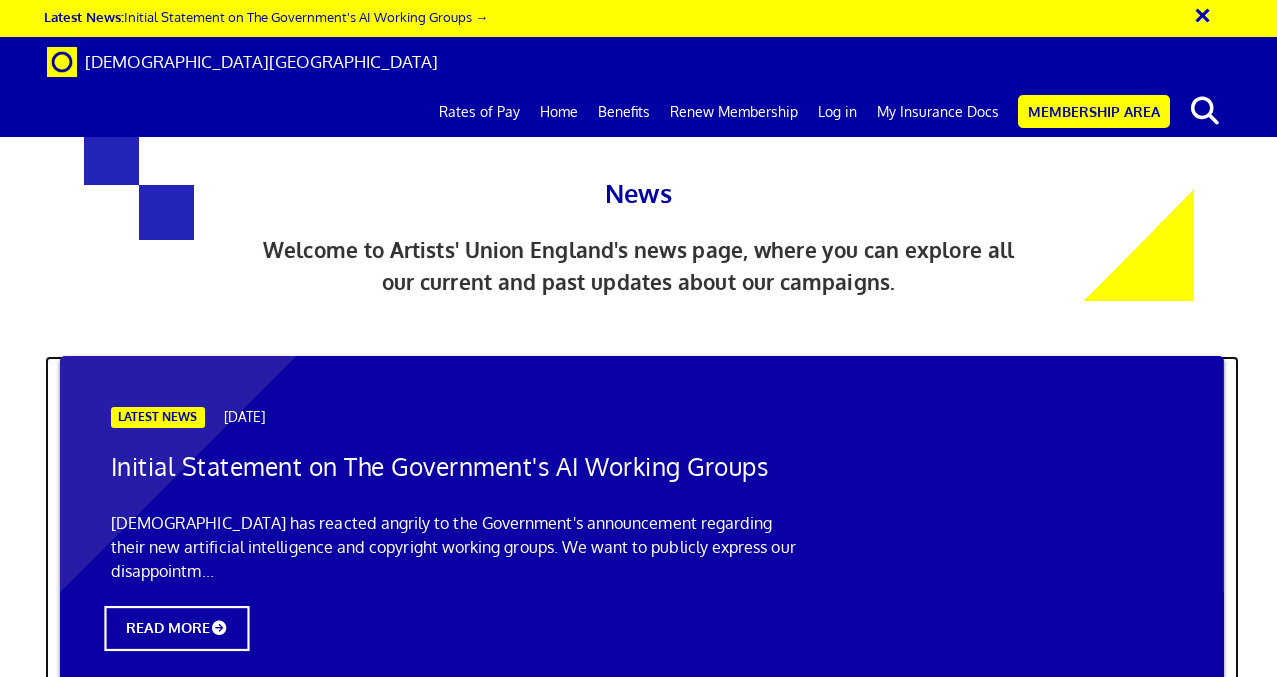 click on "READ MORE" at bounding box center (176, 628) 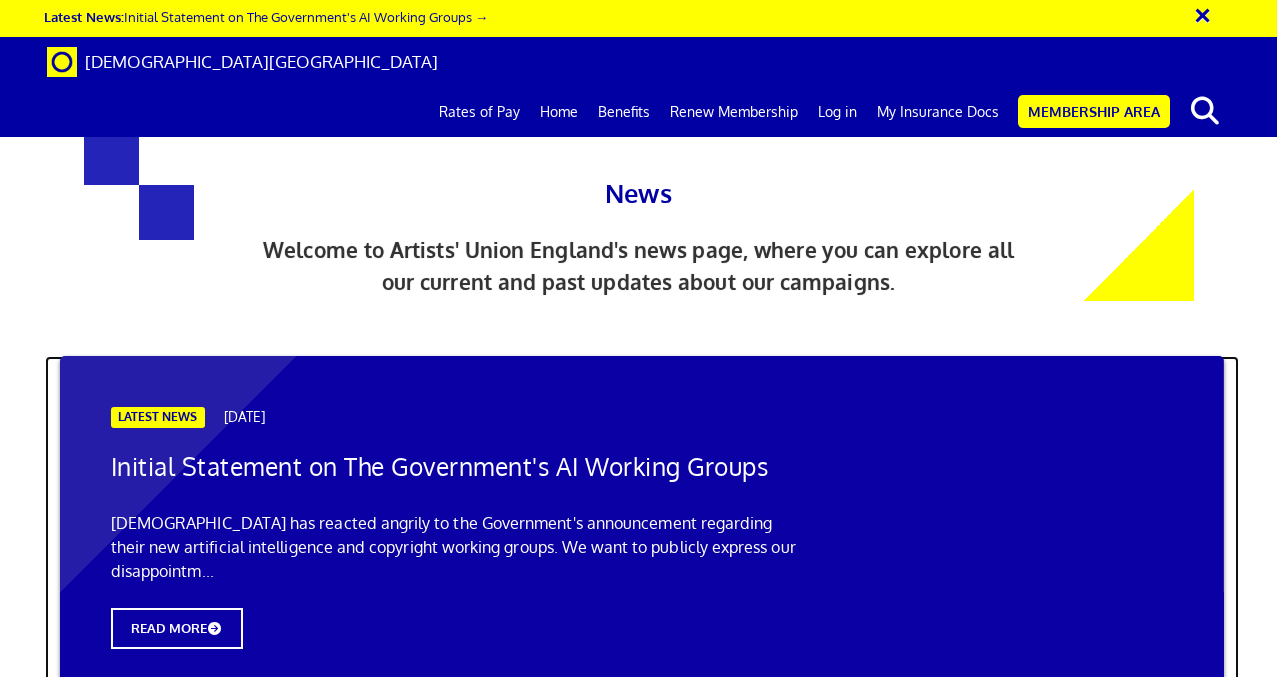 scroll, scrollTop: 488, scrollLeft: 0, axis: vertical 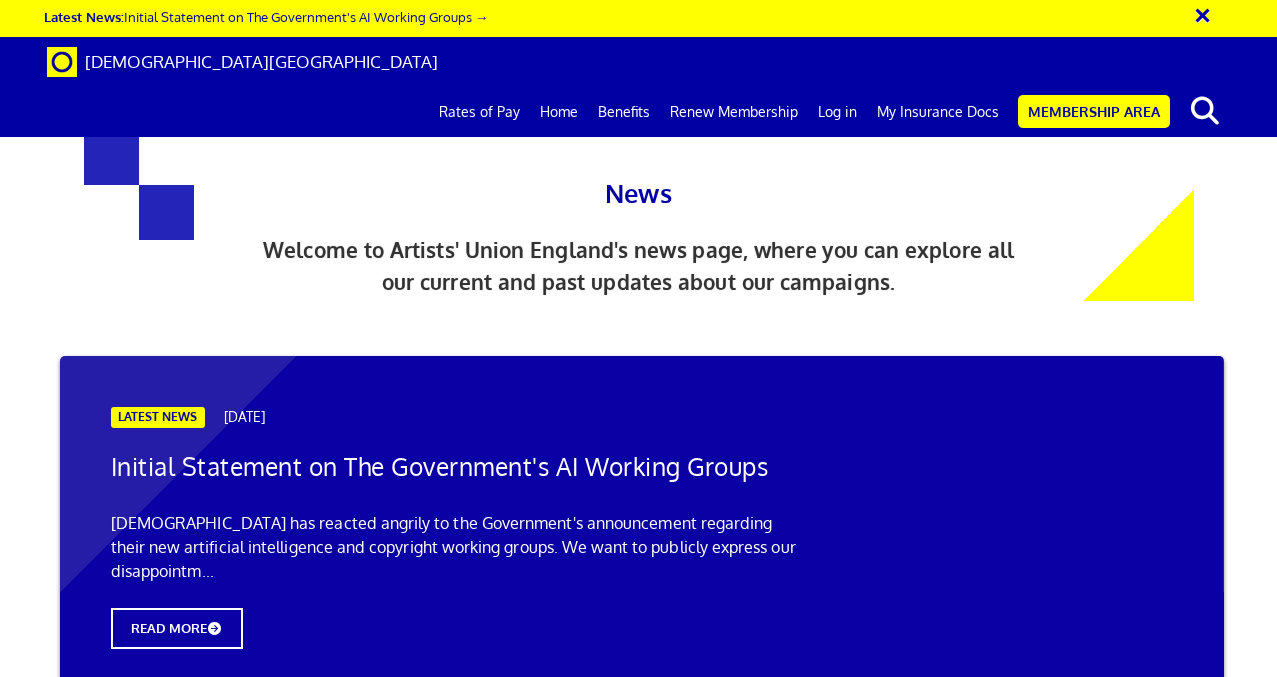 click on "Load more" at bounding box center [639, 2125] 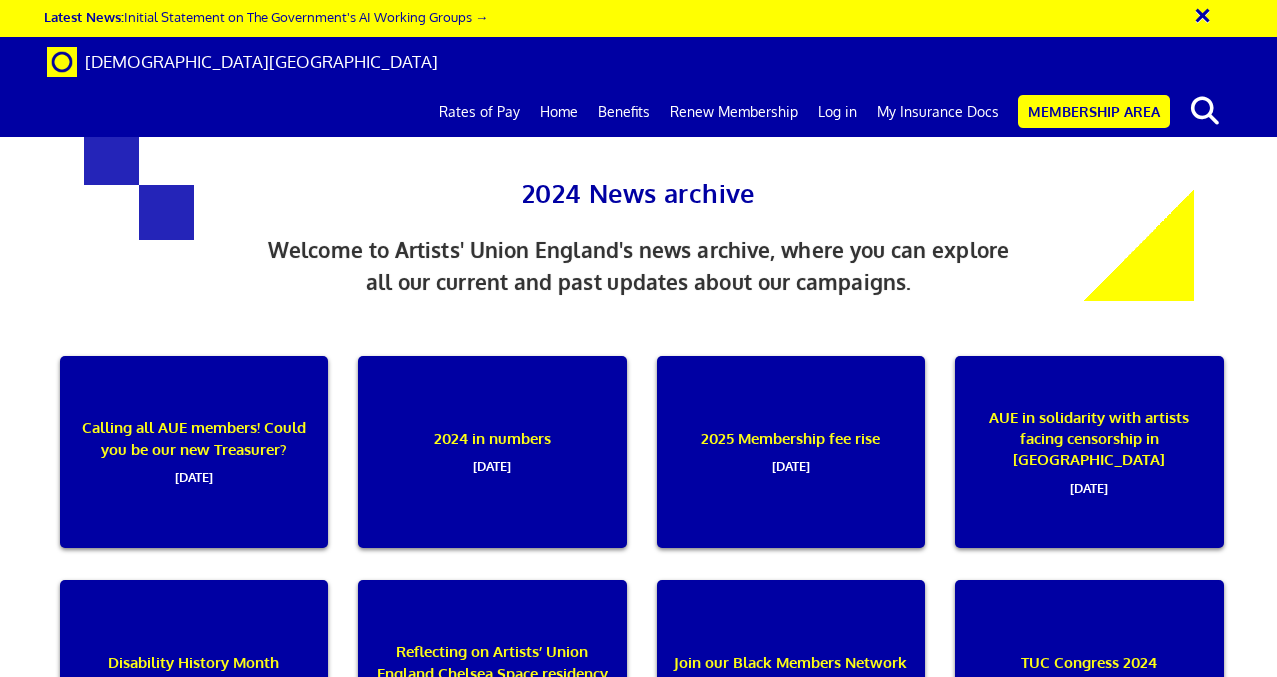 scroll, scrollTop: 0, scrollLeft: 0, axis: both 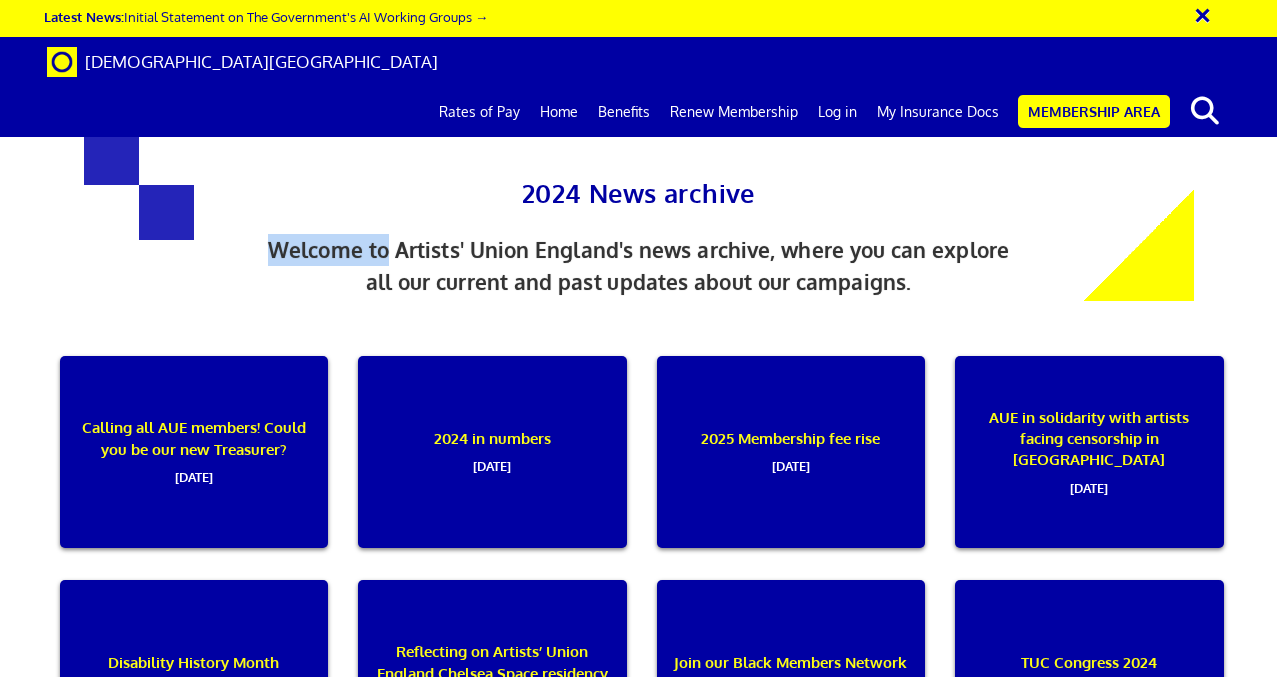 drag, startPoint x: 256, startPoint y: 247, endPoint x: 372, endPoint y: 251, distance: 116.06895 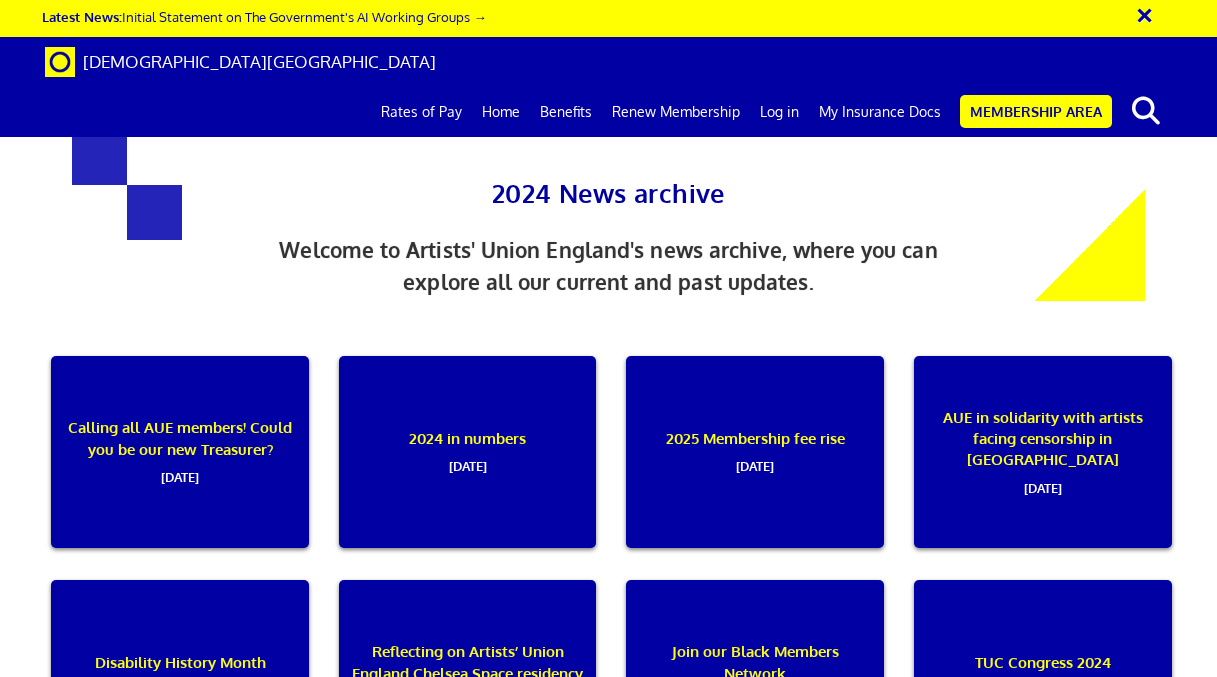 scroll, scrollTop: 1656, scrollLeft: 0, axis: vertical 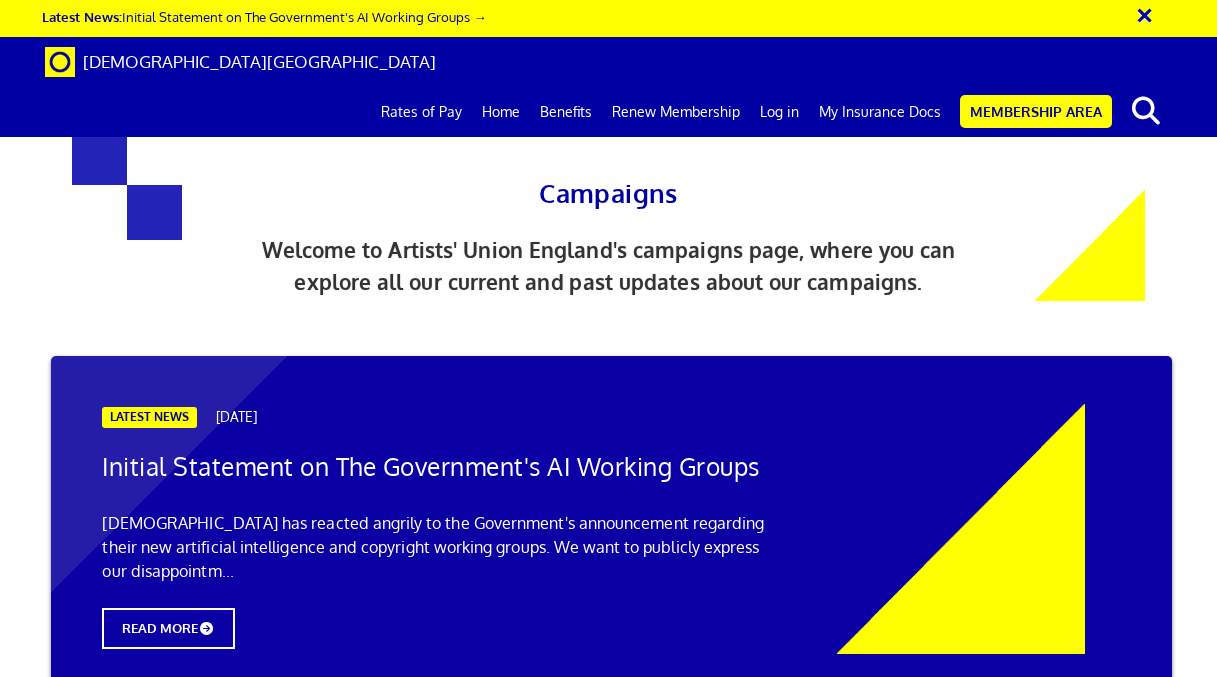 click on "Load more" at bounding box center [609, 2125] 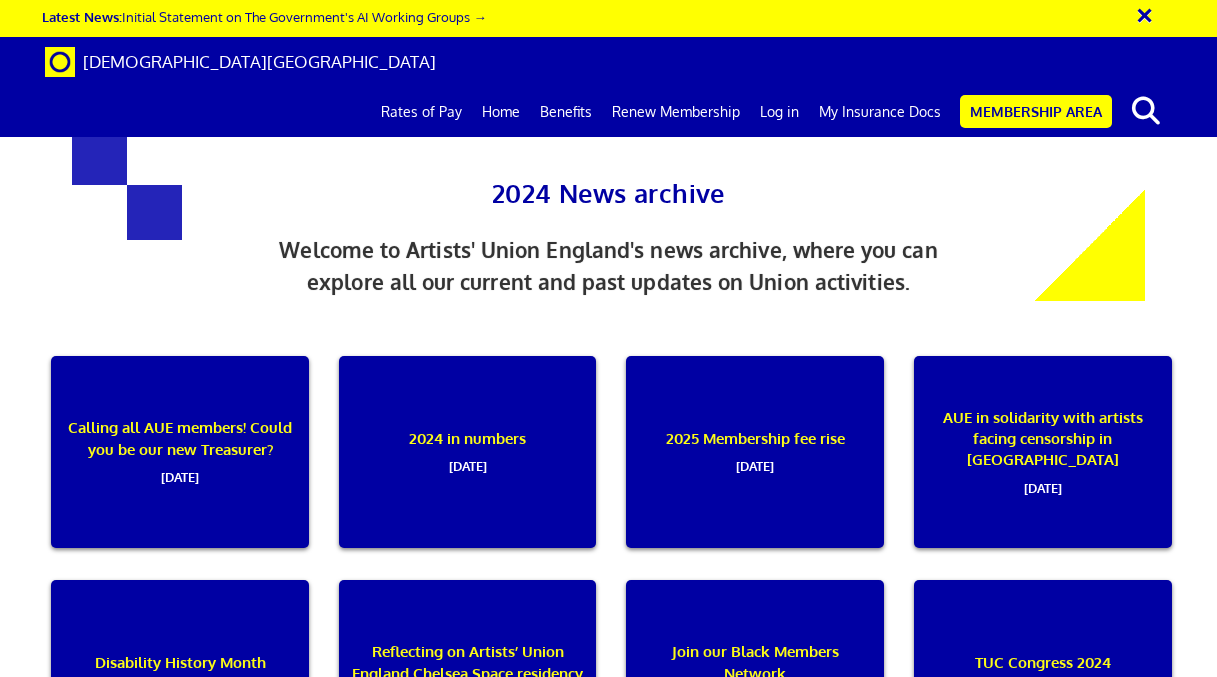 scroll, scrollTop: 0, scrollLeft: 0, axis: both 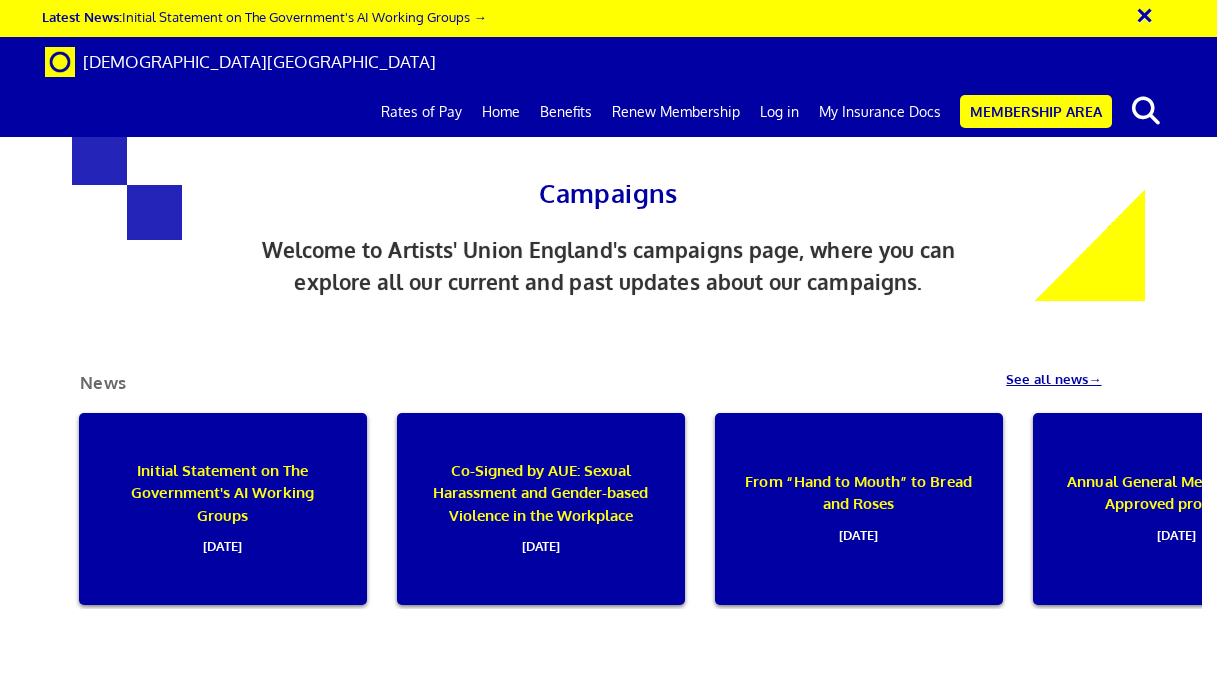 drag, startPoint x: 403, startPoint y: 184, endPoint x: 484, endPoint y: 384, distance: 215.77998 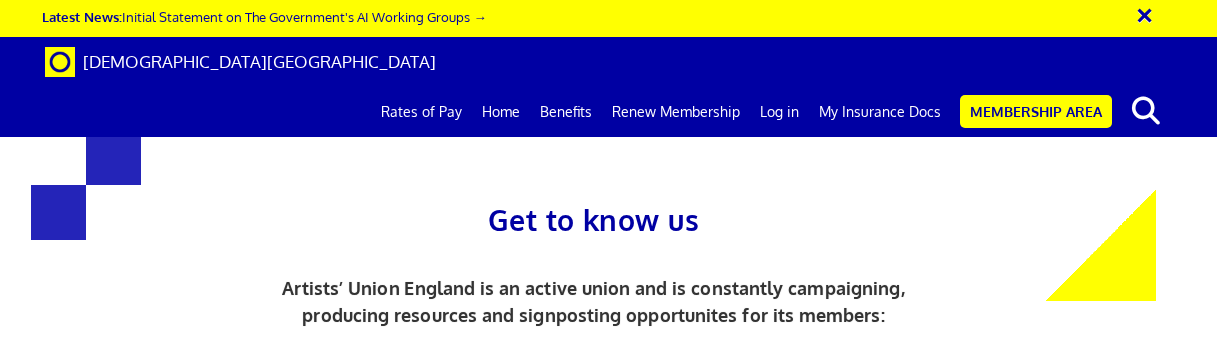 scroll, scrollTop: 0, scrollLeft: 2, axis: horizontal 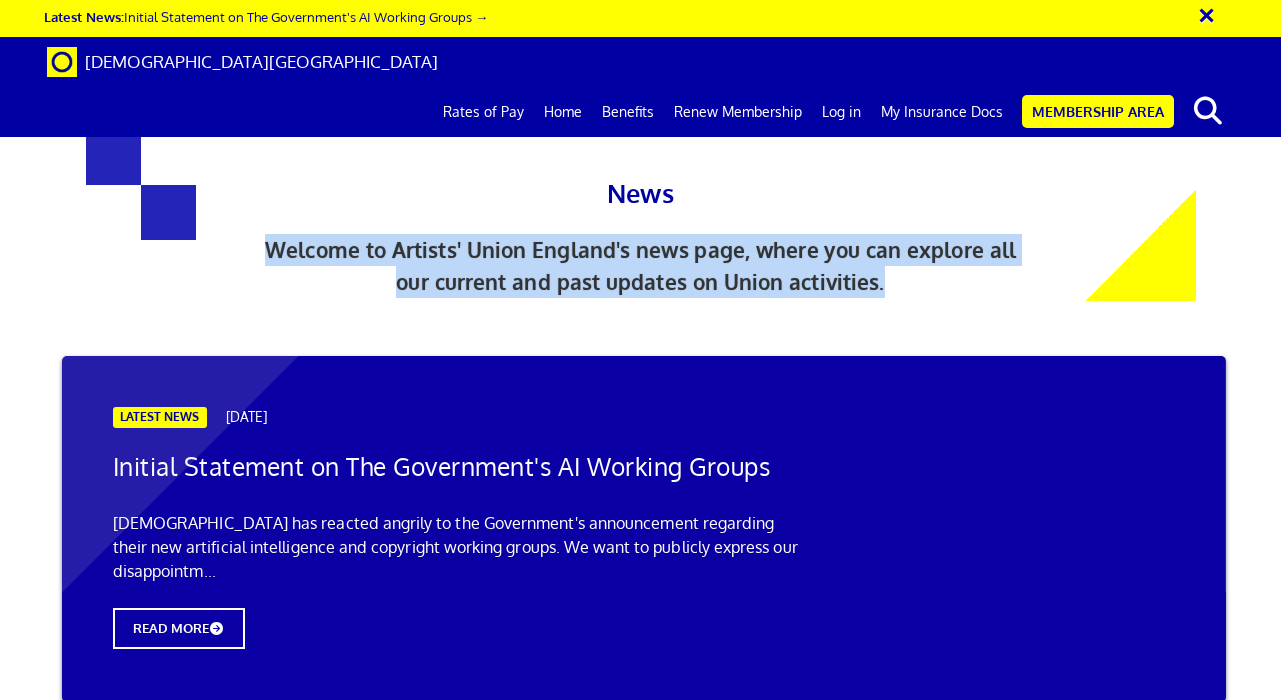 drag, startPoint x: 277, startPoint y: 248, endPoint x: 856, endPoint y: 159, distance: 585.8003 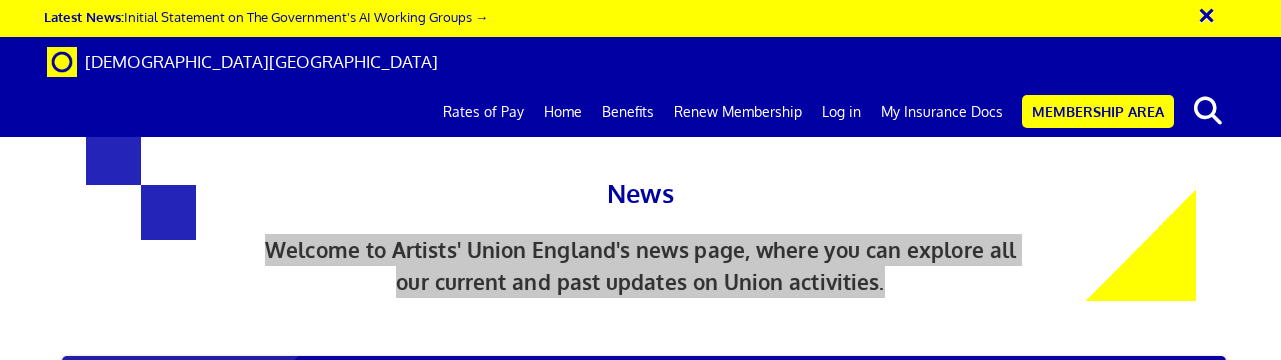drag, startPoint x: 555, startPoint y: 257, endPoint x: 670, endPoint y: 33, distance: 251.79555 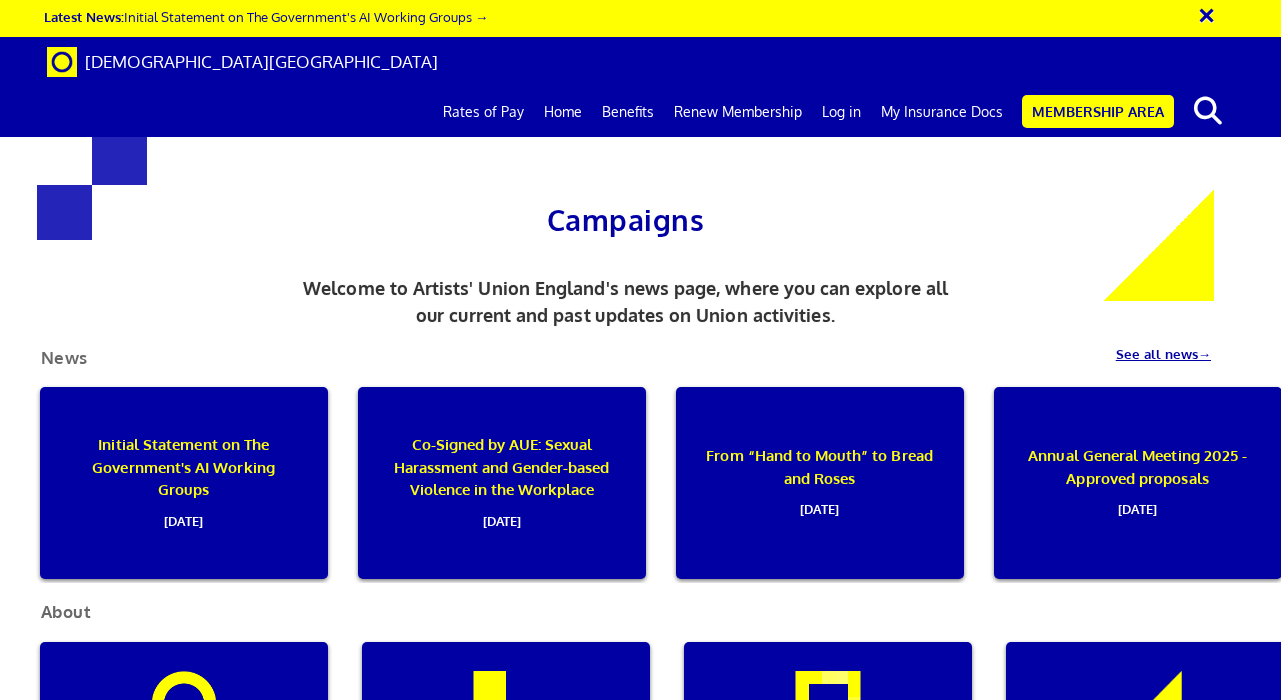 scroll, scrollTop: 0, scrollLeft: 0, axis: both 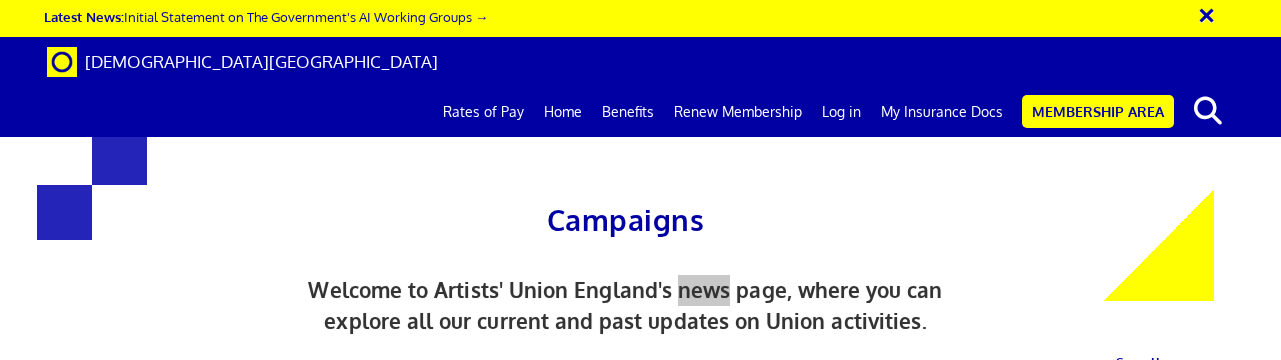 drag, startPoint x: 626, startPoint y: 290, endPoint x: 830, endPoint y: 10, distance: 346.43326 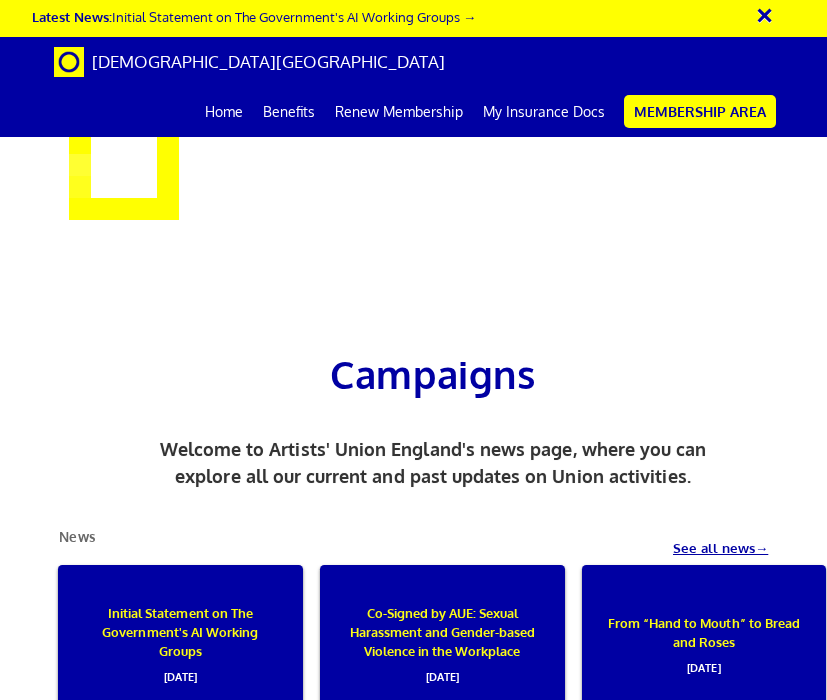 scroll, scrollTop: 89, scrollLeft: 0, axis: vertical 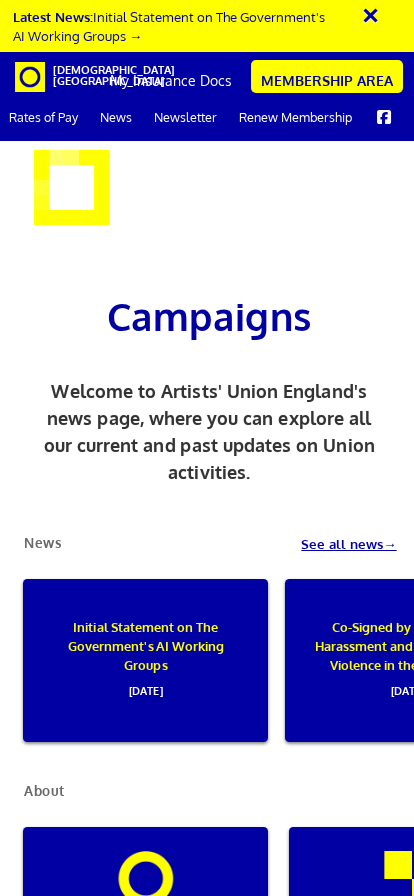 click on "×" at bounding box center (384, 12) 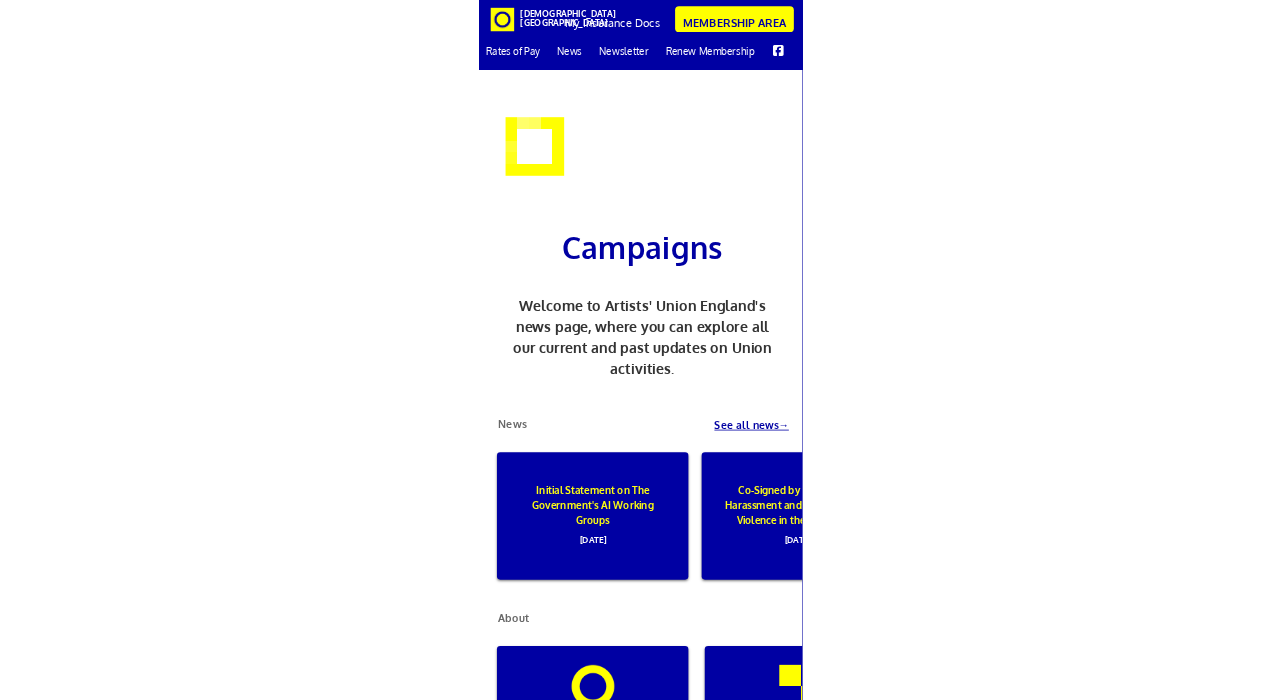 scroll, scrollTop: 0, scrollLeft: 4, axis: horizontal 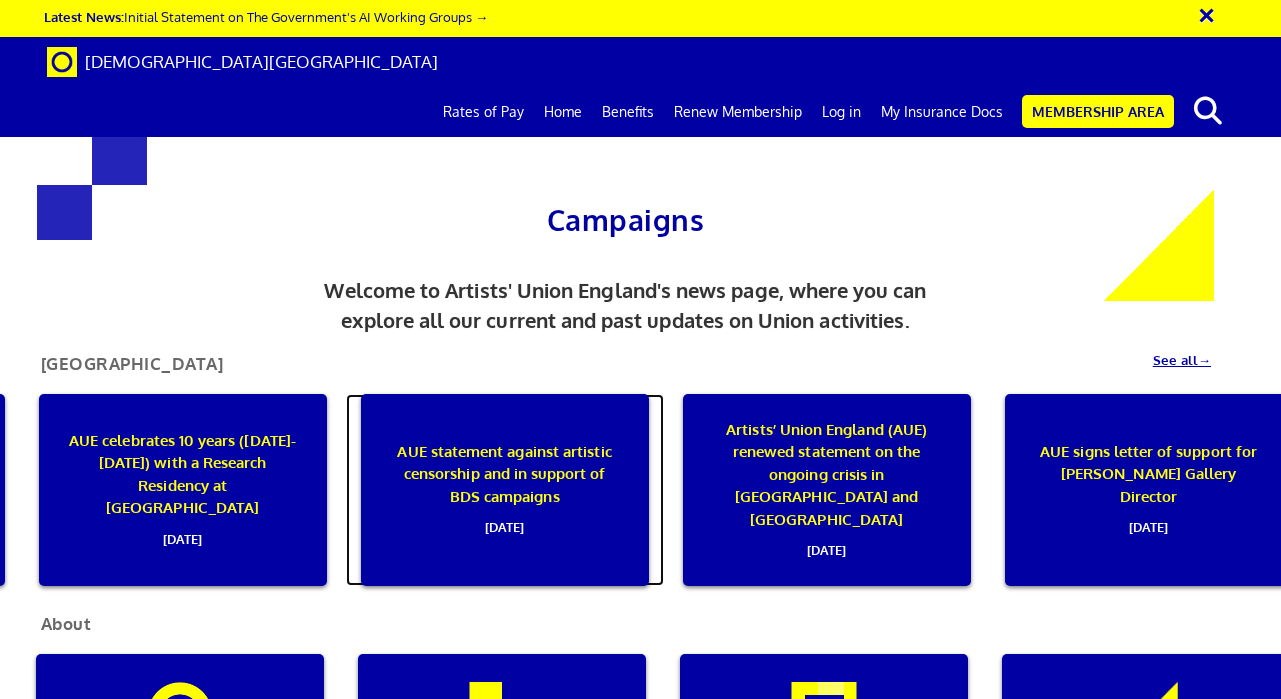 click on "AUE statement against artistic censorship and in support of BDS campaigns  17 July 2025" at bounding box center [504, 490] 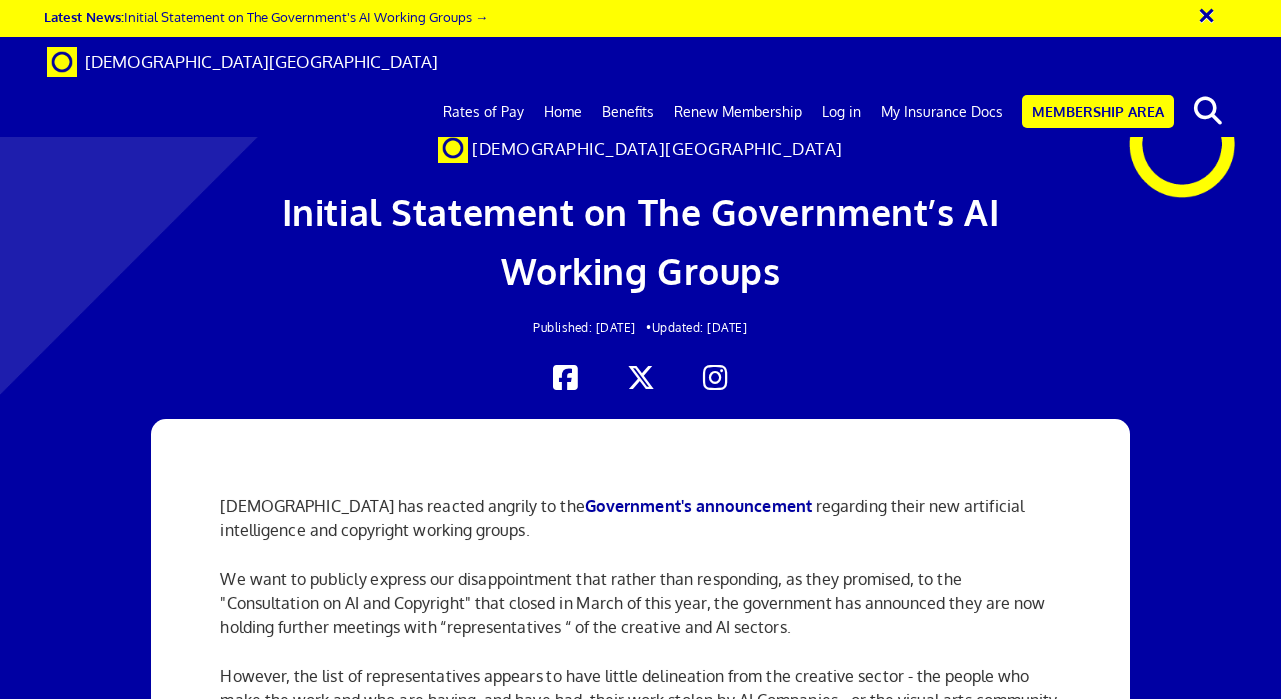scroll, scrollTop: 0, scrollLeft: 0, axis: both 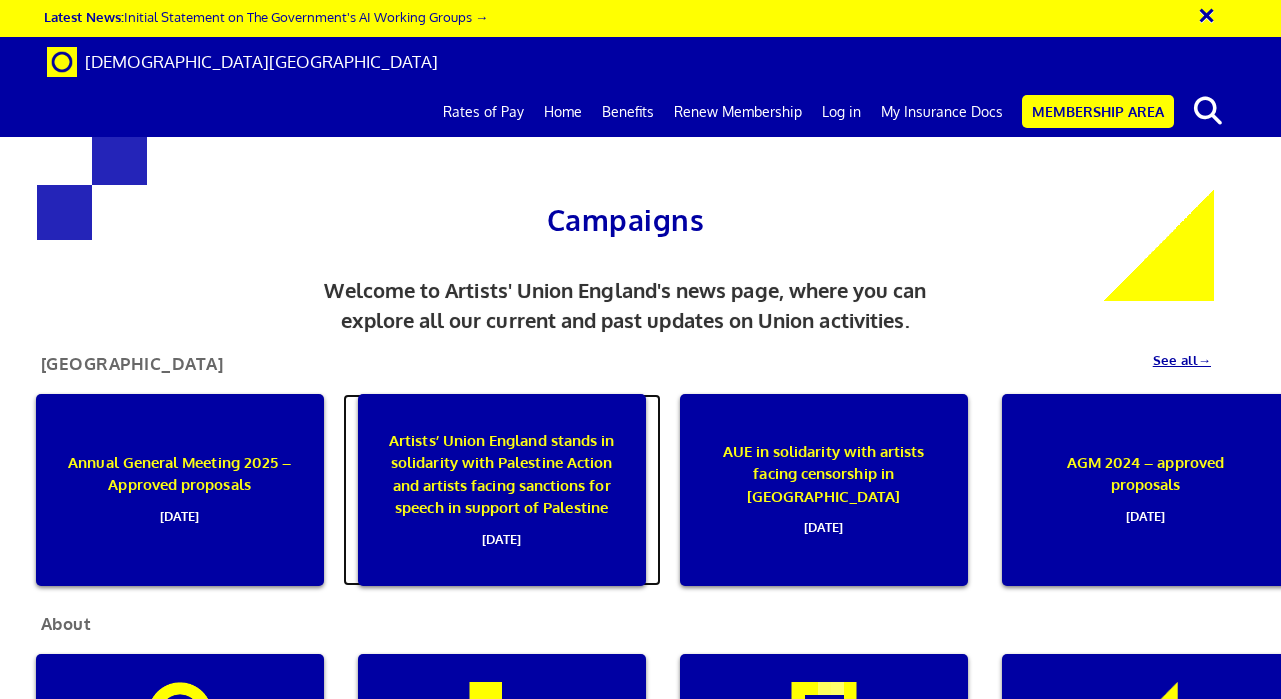 click on "Artists’ Union England stands in solidarity with Palestine Action and artists facing sanctions for speech in support of Palestine  [DATE]" at bounding box center (501, 490) 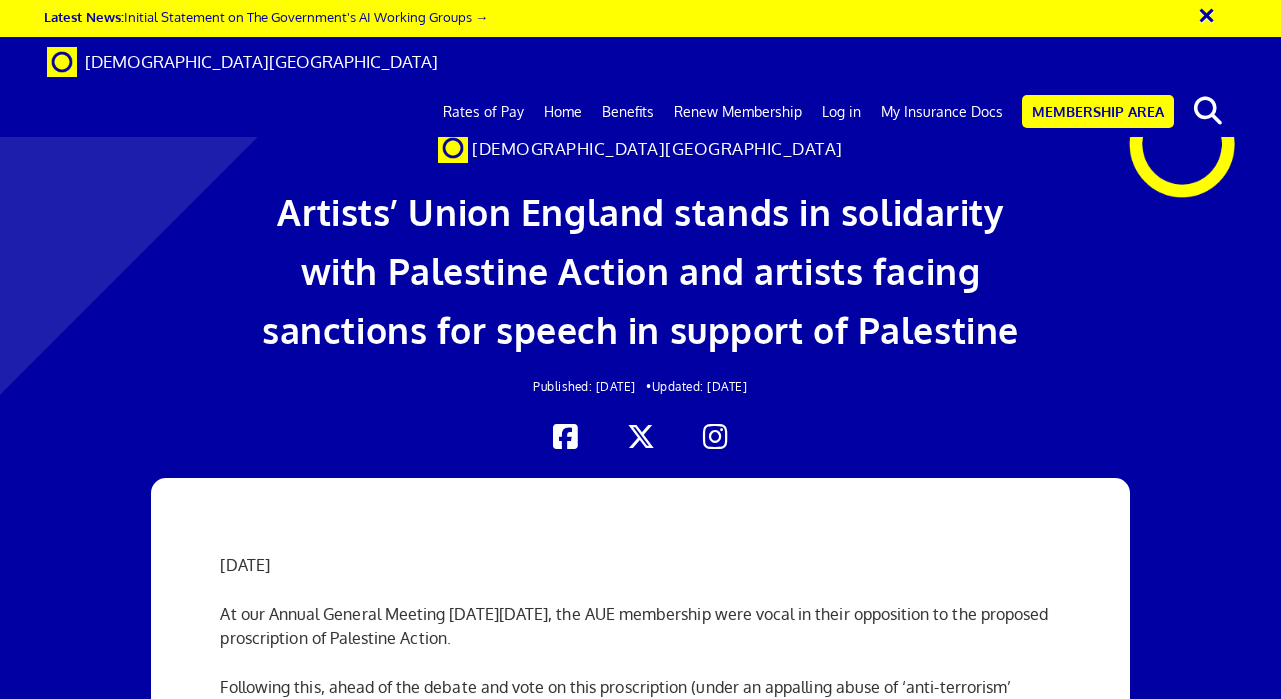 scroll, scrollTop: 0, scrollLeft: 0, axis: both 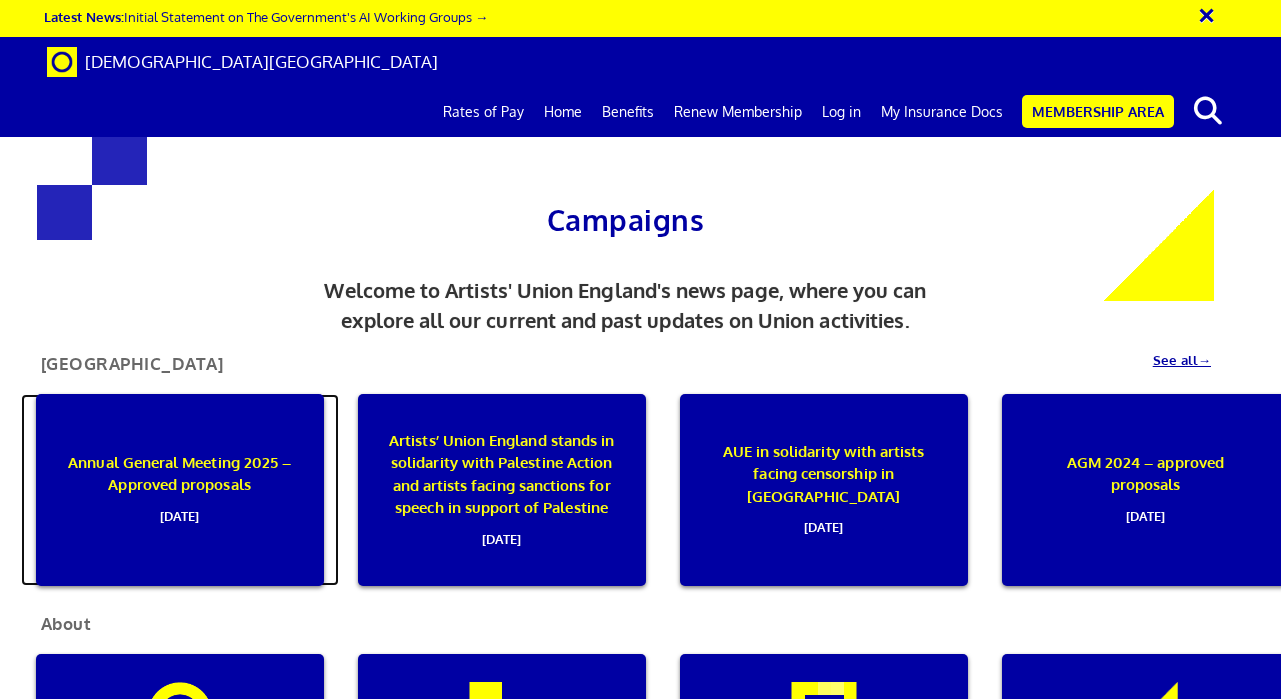 click on "Annual General Meeting 2025 – Approved proposals  17 July 2025" at bounding box center (179, 490) 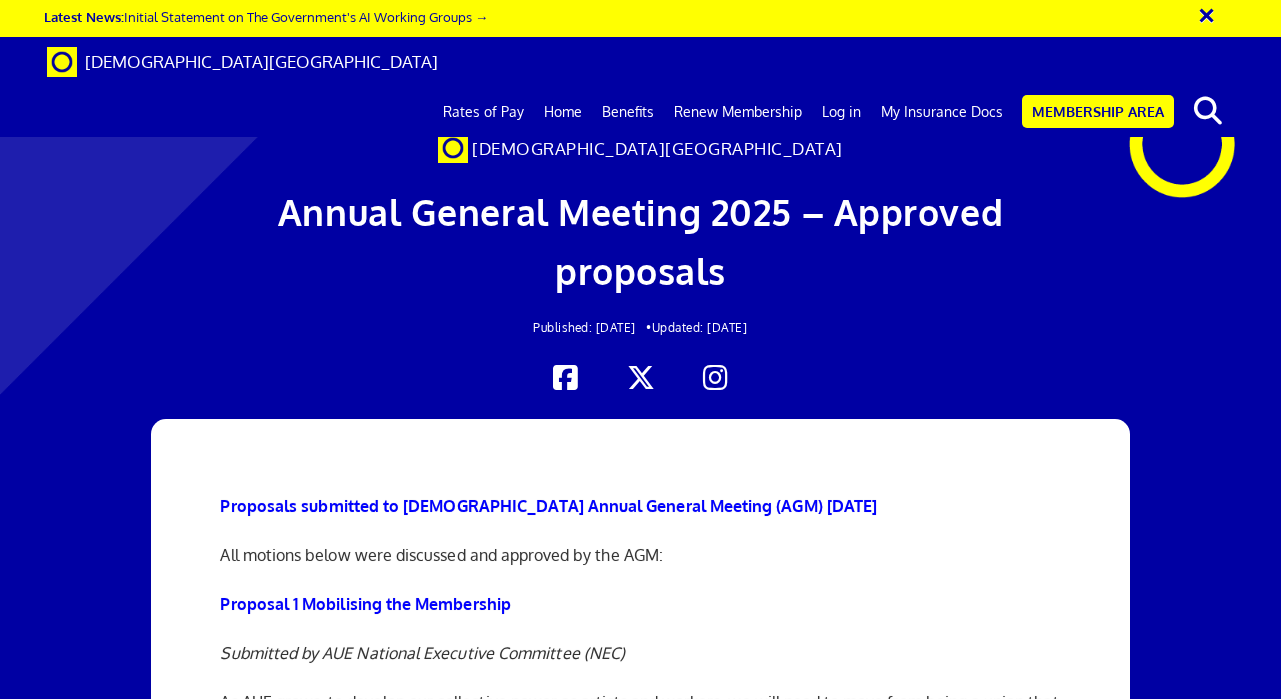 scroll, scrollTop: 0, scrollLeft: 0, axis: both 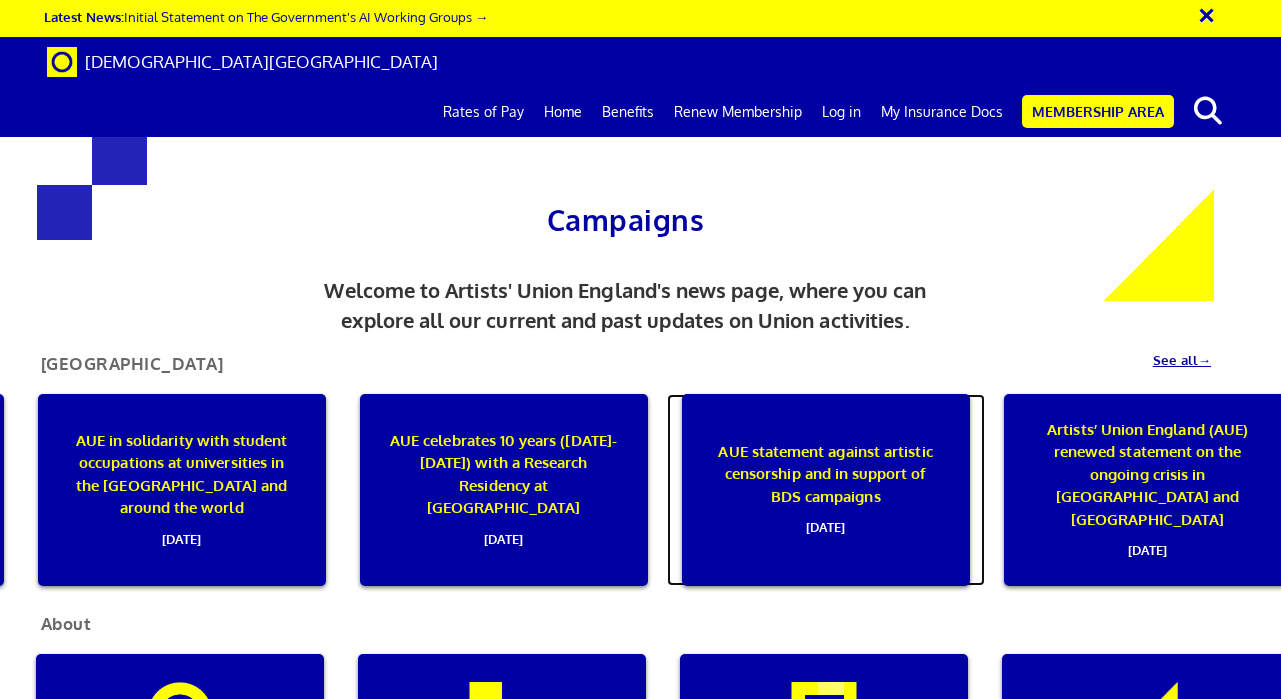 click on "AUE statement against artistic censorship and in support of BDS campaigns  17 July 2025" at bounding box center (825, 490) 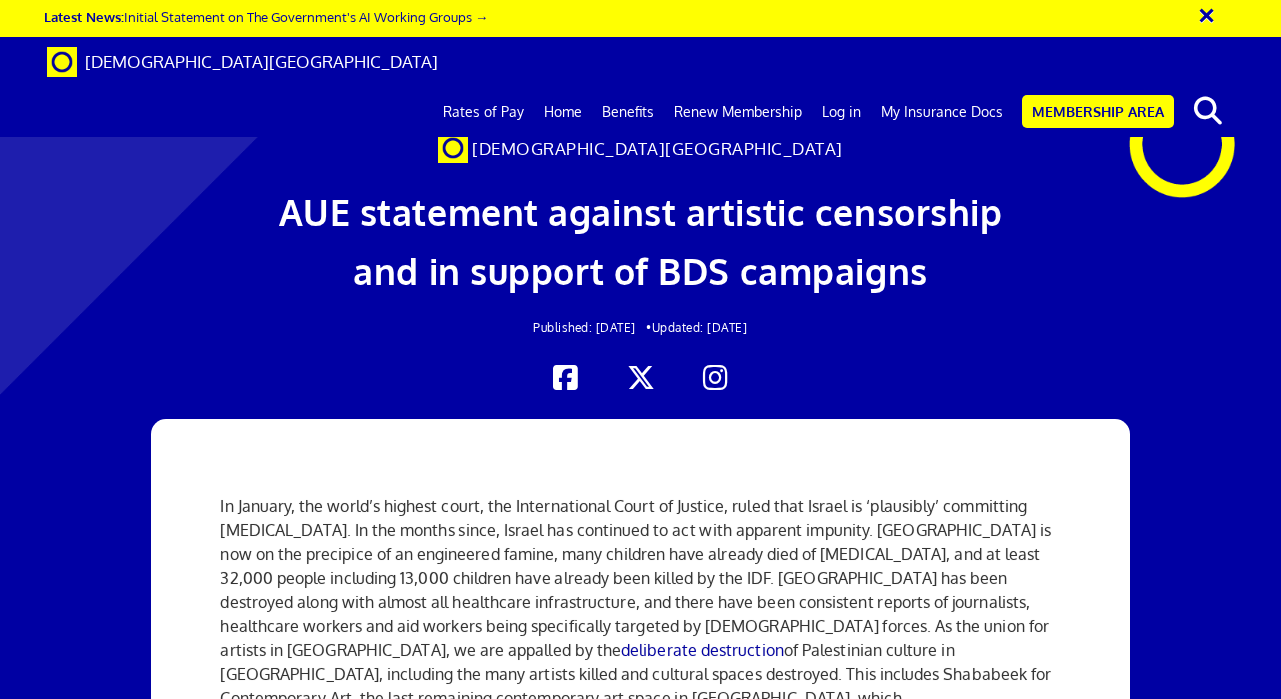 scroll, scrollTop: 0, scrollLeft: 0, axis: both 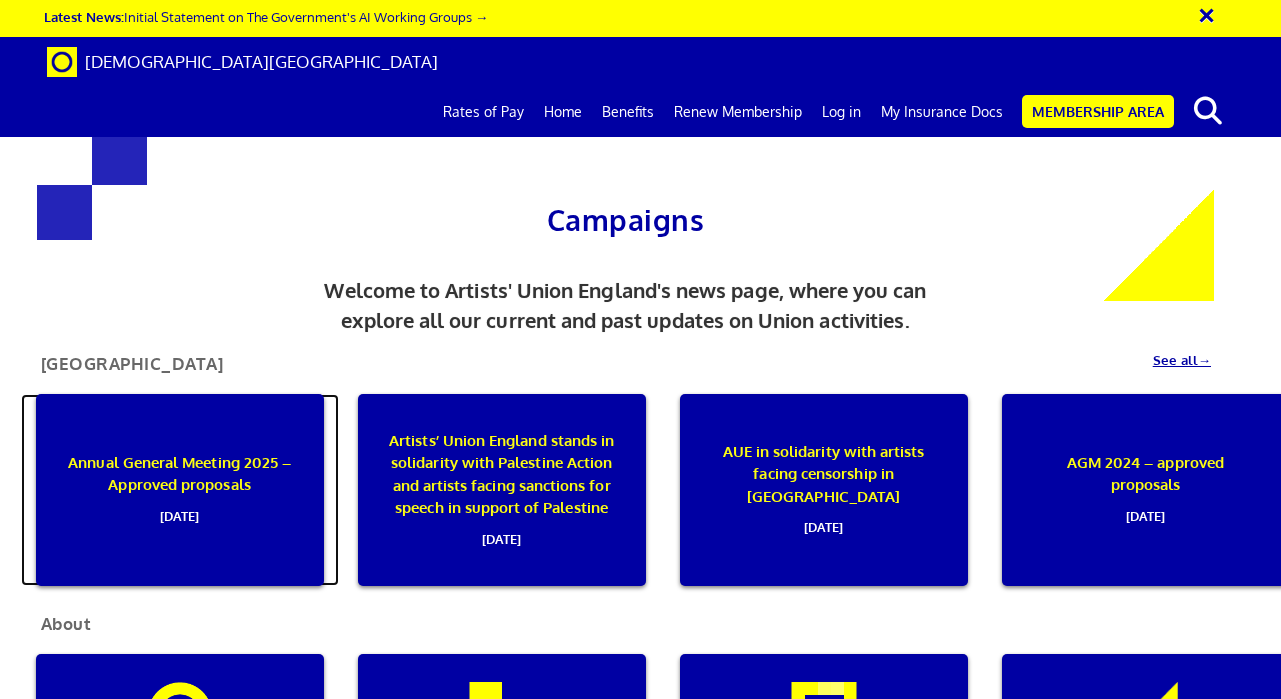 click on "Annual General Meeting 2025 – Approved proposals  17 July 2025" at bounding box center [179, 490] 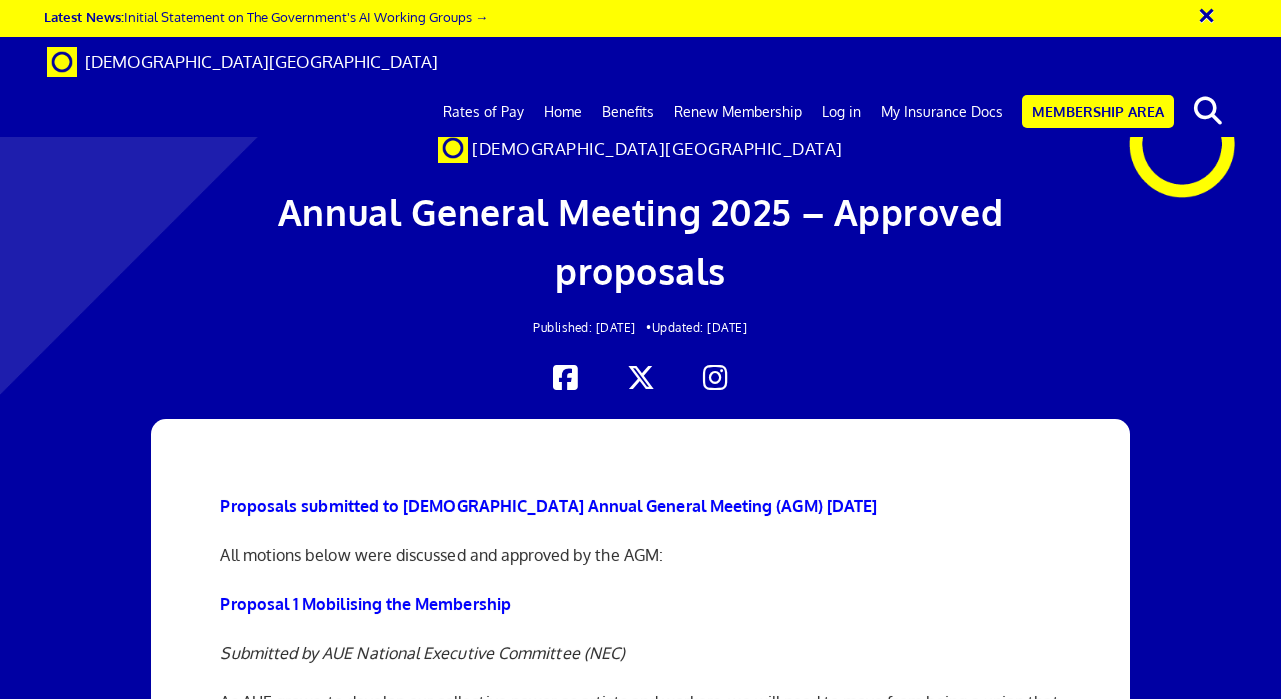 scroll, scrollTop: 93, scrollLeft: 0, axis: vertical 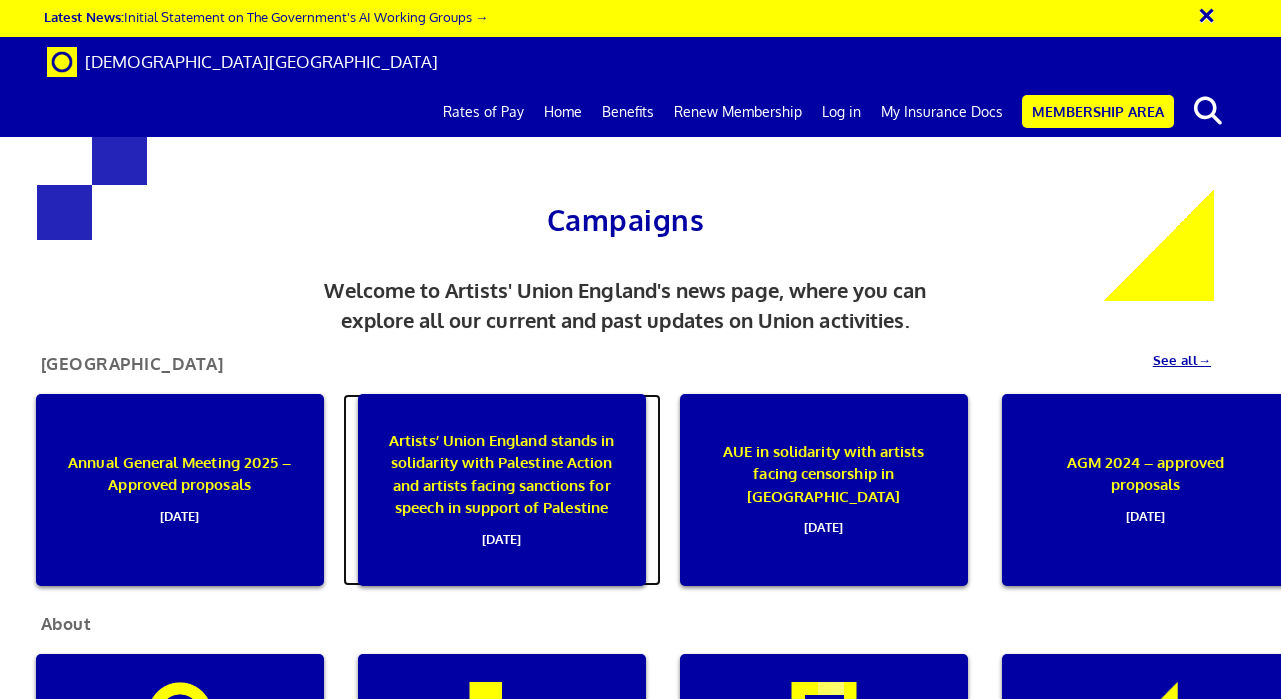 click on "Artists’ Union England stands in solidarity with Palestine Action and artists facing sanctions for speech in support of Palestine  17 July 2025" at bounding box center (501, 490) 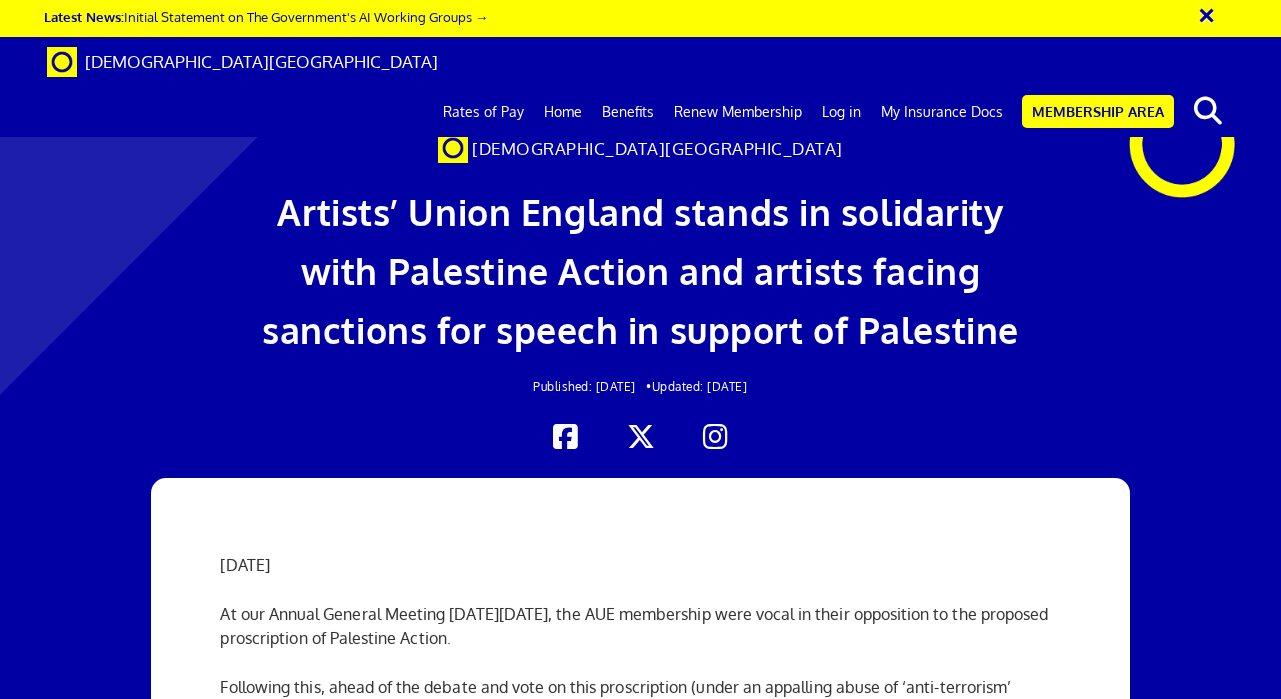 scroll, scrollTop: 0, scrollLeft: 0, axis: both 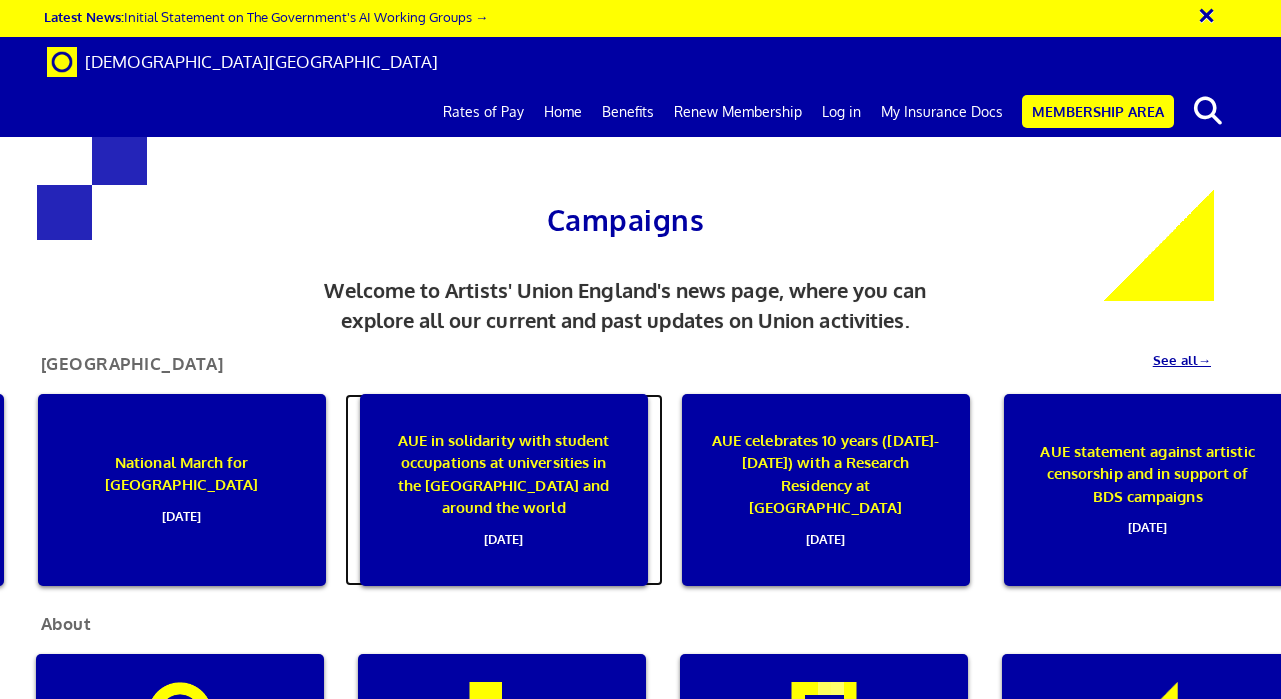 click on "AUE in solidarity with student occupations at universities in the UK and around the world  23 May 2024" at bounding box center [503, 490] 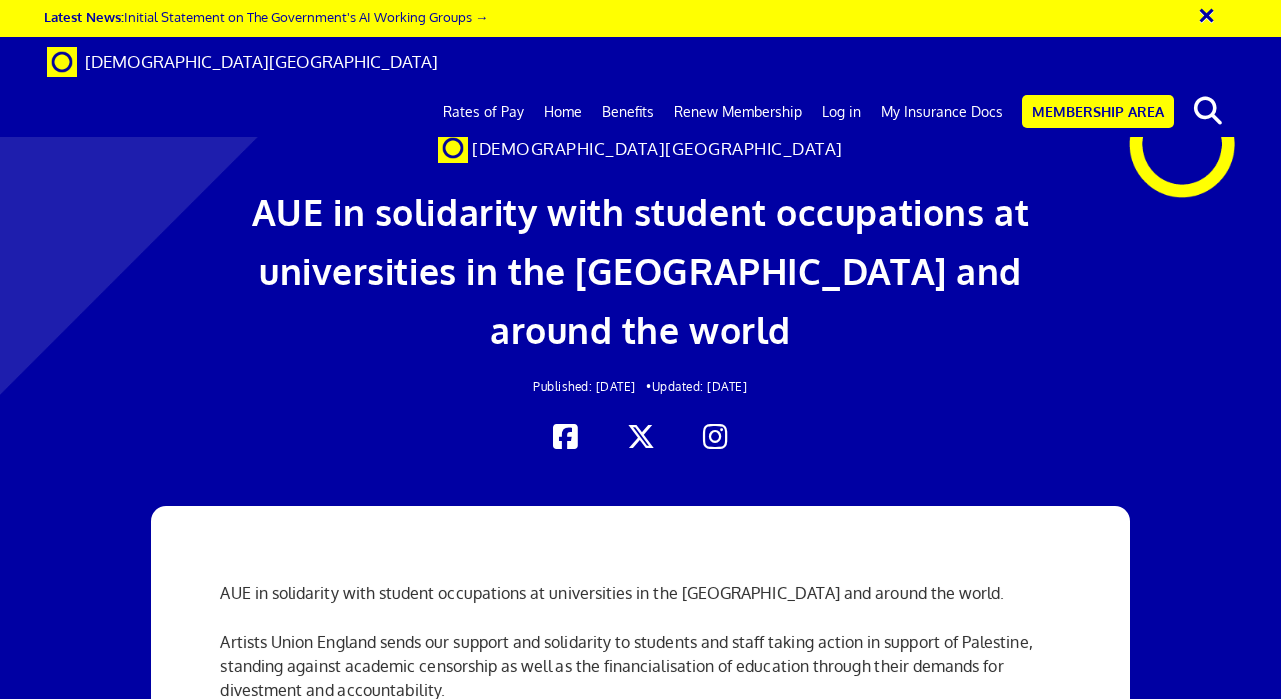 scroll, scrollTop: 0, scrollLeft: 0, axis: both 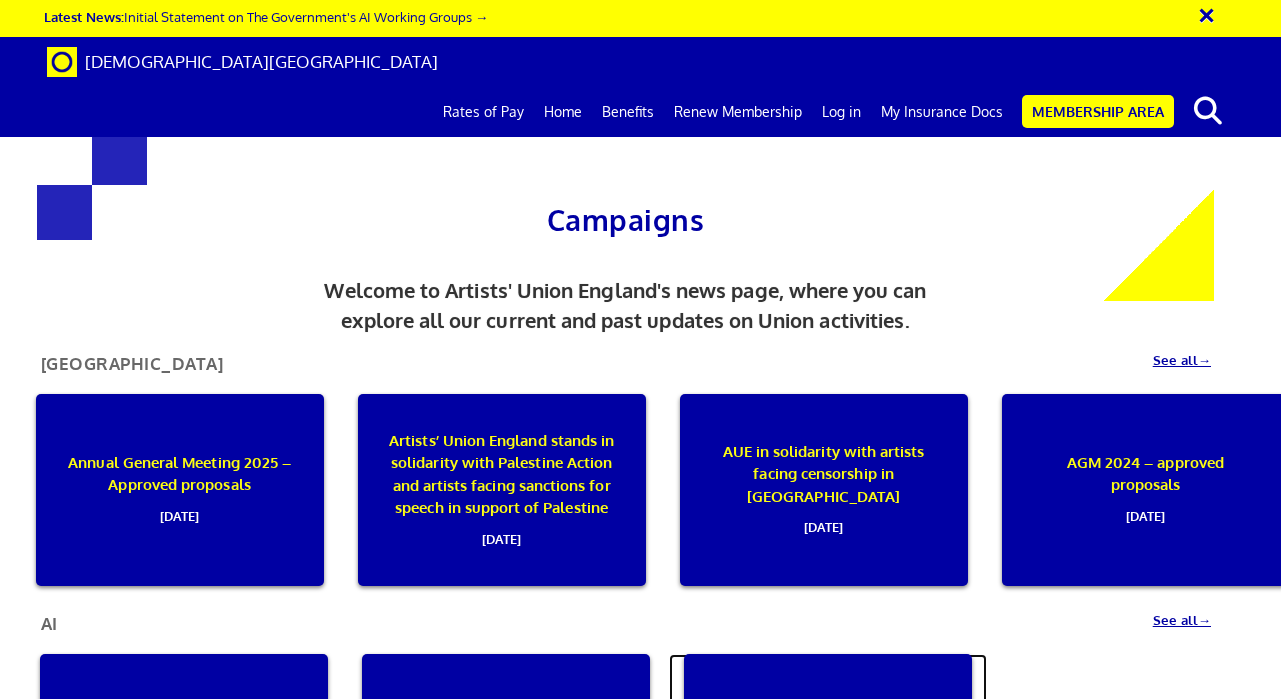 click on "A Manifesto for Artists and the Arts  [DATE]" at bounding box center (827, 750) 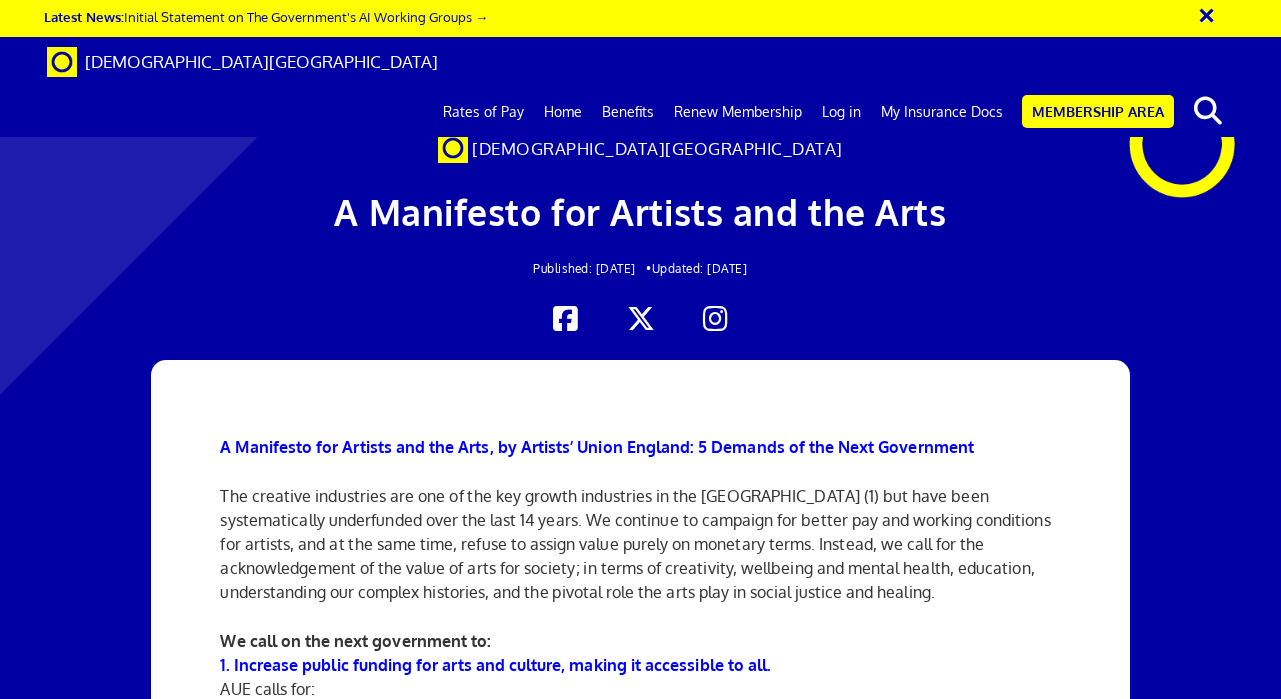 scroll, scrollTop: 62, scrollLeft: 0, axis: vertical 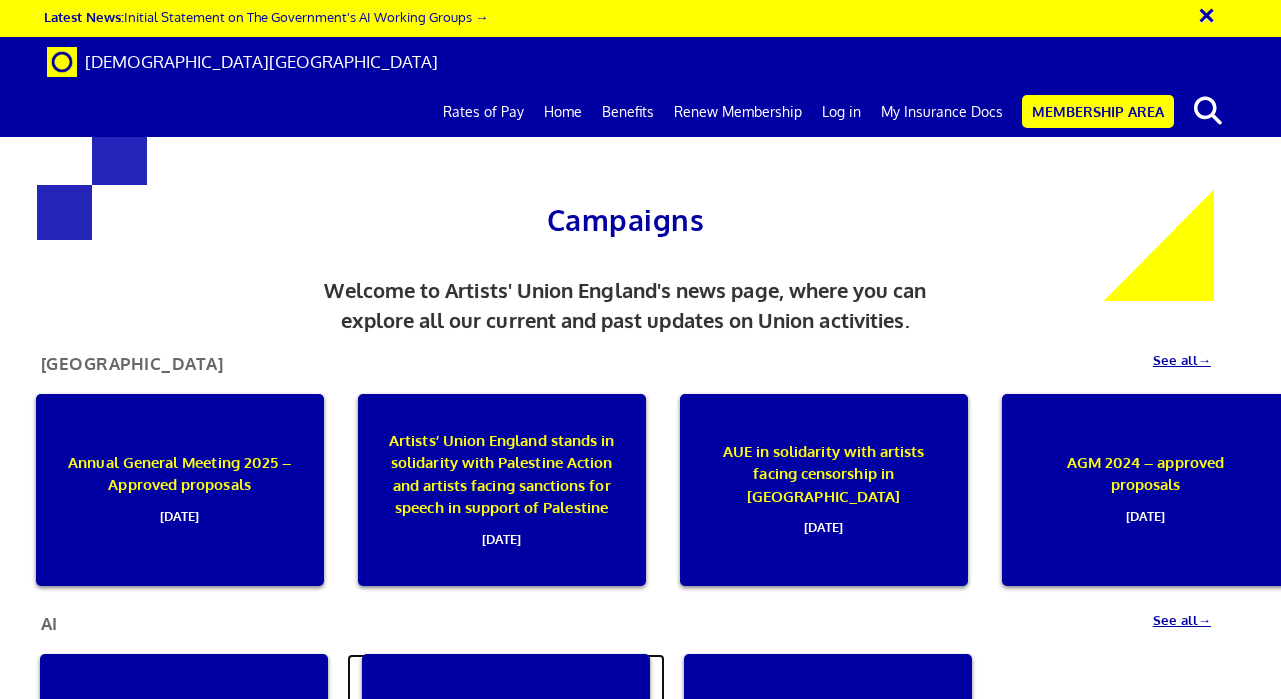 click on "AUE Response to the Government Consultation on copyright  25 February 2025" at bounding box center (505, 750) 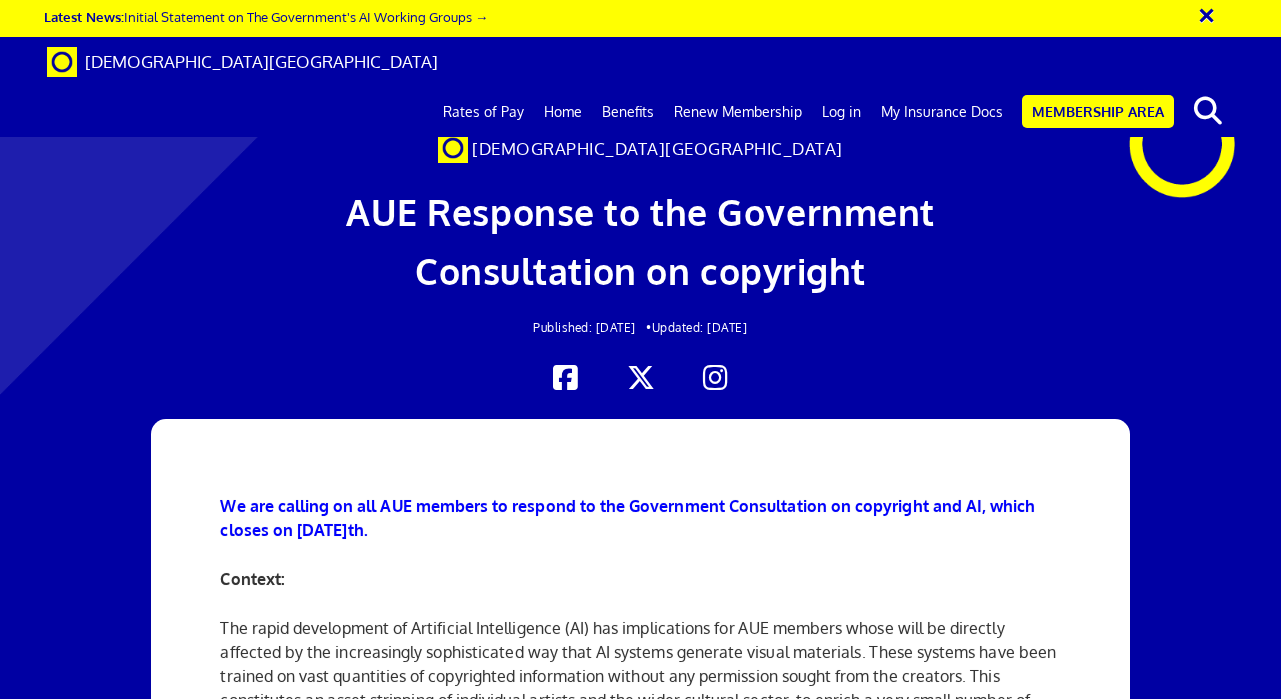 scroll, scrollTop: 0, scrollLeft: 0, axis: both 